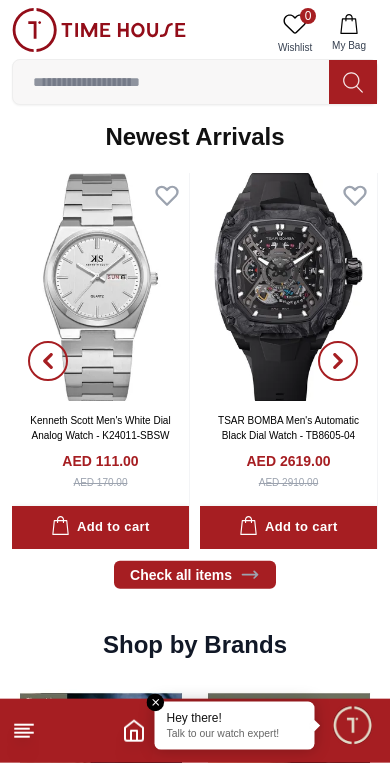 scroll, scrollTop: 997, scrollLeft: 0, axis: vertical 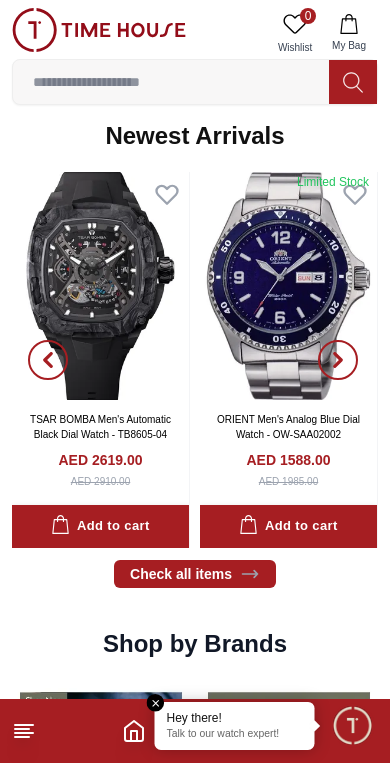 click at bounding box center (171, 82) 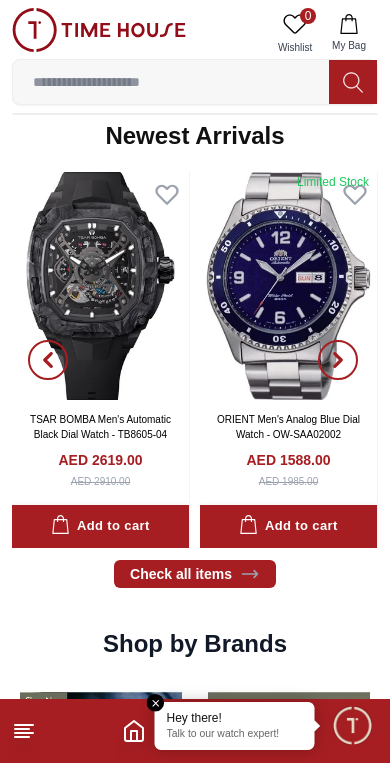 scroll, scrollTop: 877, scrollLeft: 0, axis: vertical 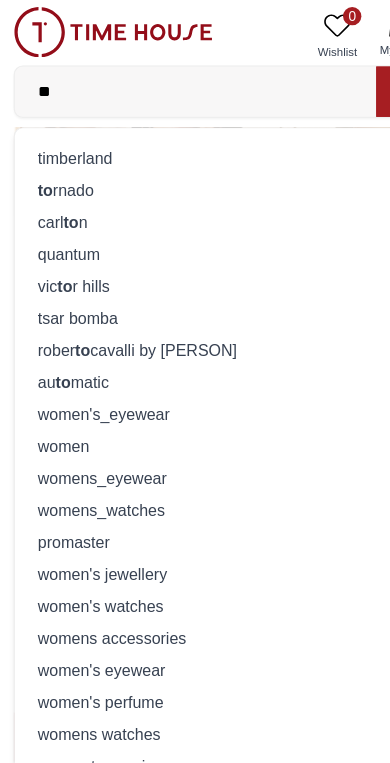 type on "*" 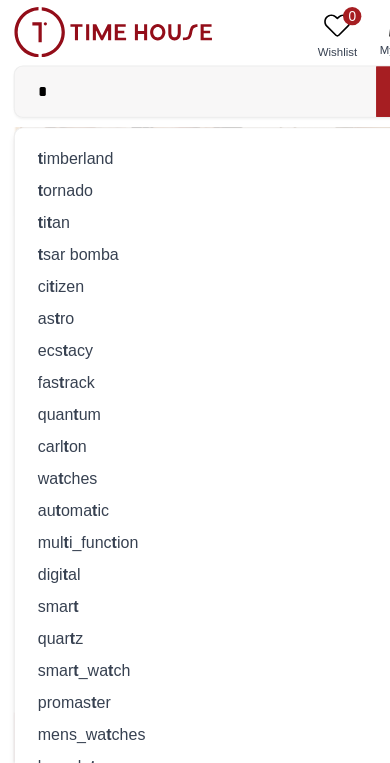 type 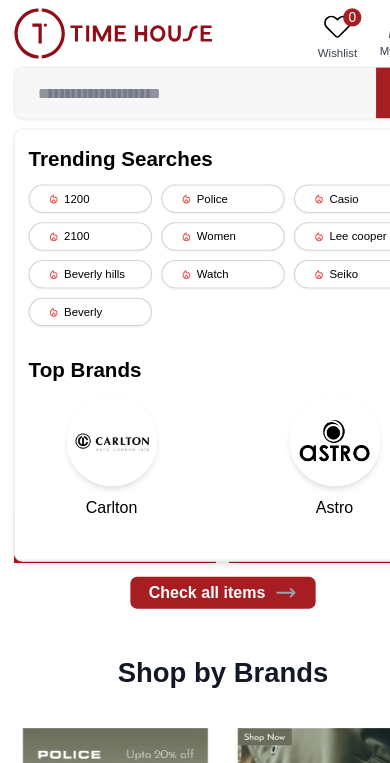 scroll, scrollTop: 1046, scrollLeft: 0, axis: vertical 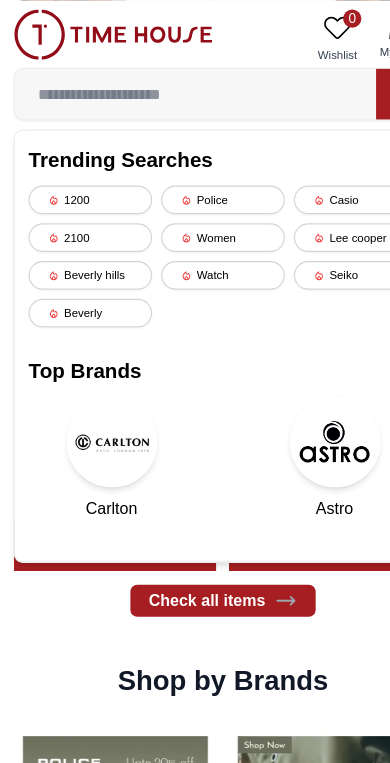 click on "Watch" at bounding box center [195, 240] 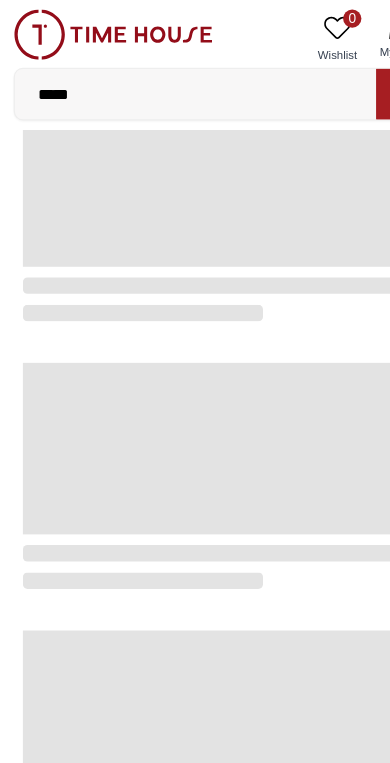 scroll, scrollTop: 0, scrollLeft: 0, axis: both 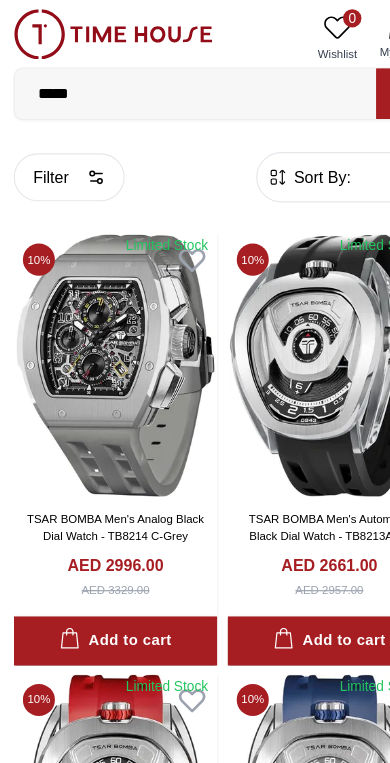 click on "Filter" at bounding box center (60, 155) 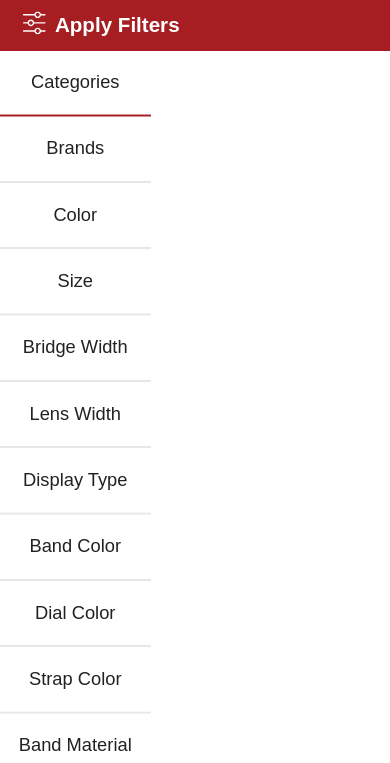 click on "Categories Brands Color Size Bridge Width Lens Width Display Type Band Color Dial Color Strap Color Band Material Band Closure Strap Closure Watch Type Gender Strap Material Dial Shape Discount" at bounding box center (195, 566) 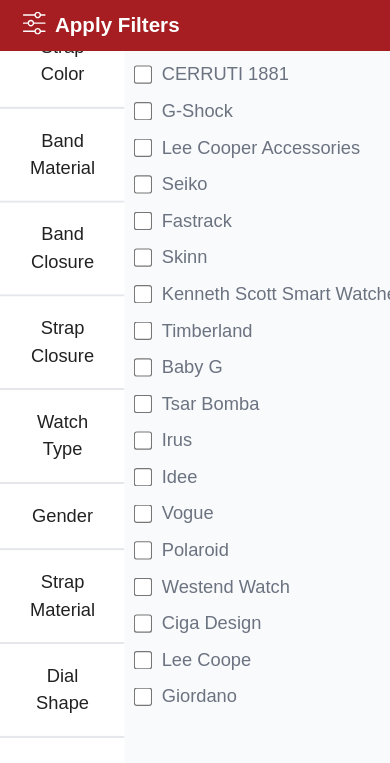 scroll, scrollTop: 649, scrollLeft: 0, axis: vertical 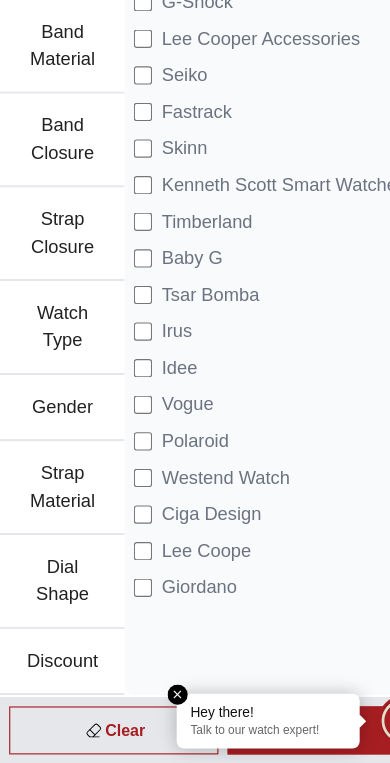 click at bounding box center [156, 703] 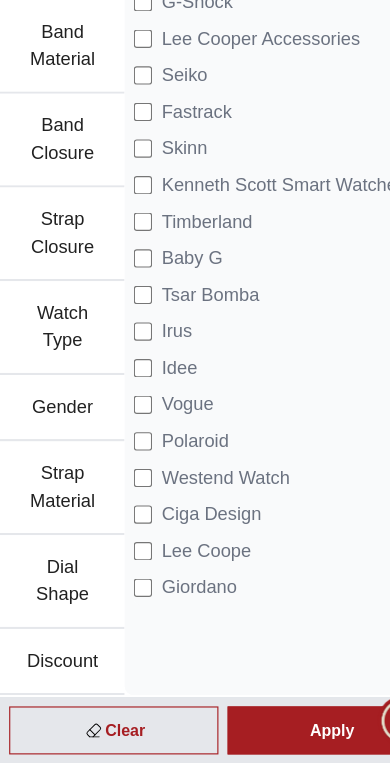 click on "Clear" at bounding box center (99, 734) 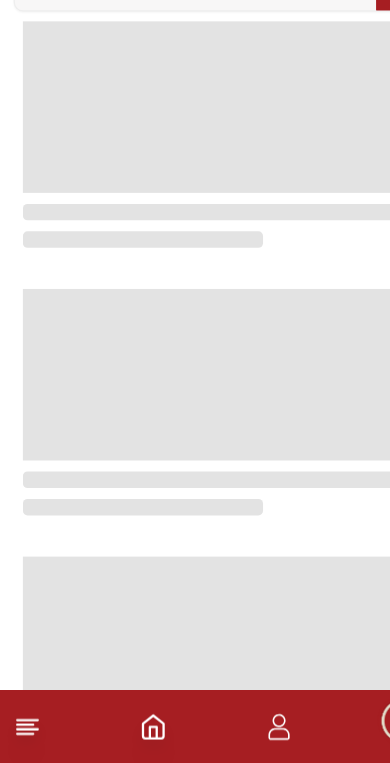 scroll, scrollTop: 0, scrollLeft: 0, axis: both 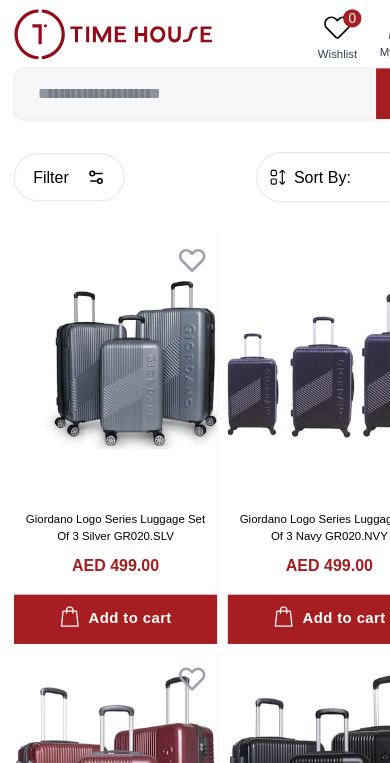 click on "Sort By:" at bounding box center (280, 155) 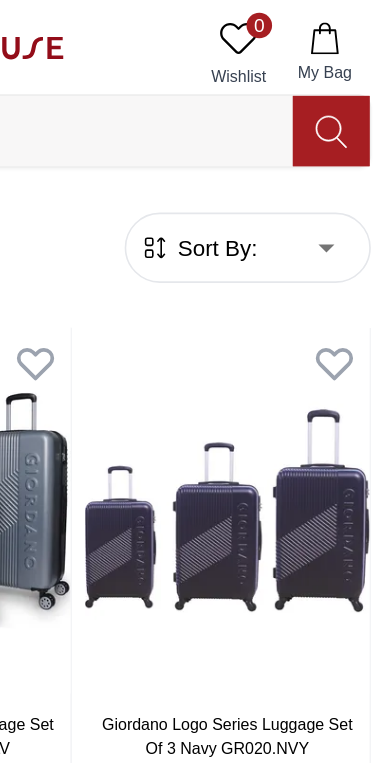 click on "100% Genuine products with International Warranty Shop From UAE | العربية |     Currency    | 0 Wishlist My Bag Trending Searches 1200 Police Casio 2100 Women Lee cooper Beverly hills Watch Seiko Beverly Top Brands Quantum Carlton Astro CITIZEN Help Our Stores My Account 0 Wishlist My Bag Home    Filter By Brands Quantum Lee Cooper Slazenger Kenneth Scott Astro Ecstacy Tornado CASIO GUESS ORIENT Michael Kors Police Ducati CERRUTI 1881 G-Shock Tsar Bomba Ciga Design Color Black Green Blue Red Dark Blue Silver Silver / Black Orange Rose Gold Grey White Mop White White / Rose Gold Silver / Silver Dark Blue / Silver Silver / Gold Silver / Rose Gold Black / Black Black / Silver Black / Rose Gold Gold Yellow Dark Green Brown White / Silver Light Blue Black /Rose Gold Black /Grey Black /Red Black /Black Black / Rose Gold / Black Rose Gold / Black Rose Gold / Black / Black White Mop / Silver Blue / Rose Gold Pink Green /Silver Purple Silver Silver Silver / Blue Black  / Rose Gold Green / Green MOP" at bounding box center [195, 2047] 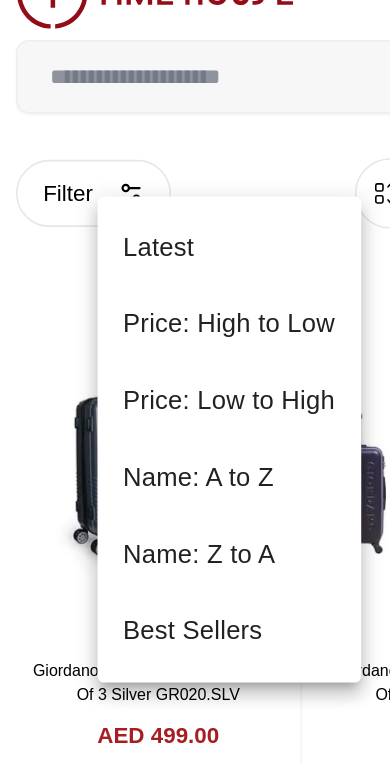 click on "Price: Low to High" at bounding box center [145, 285] 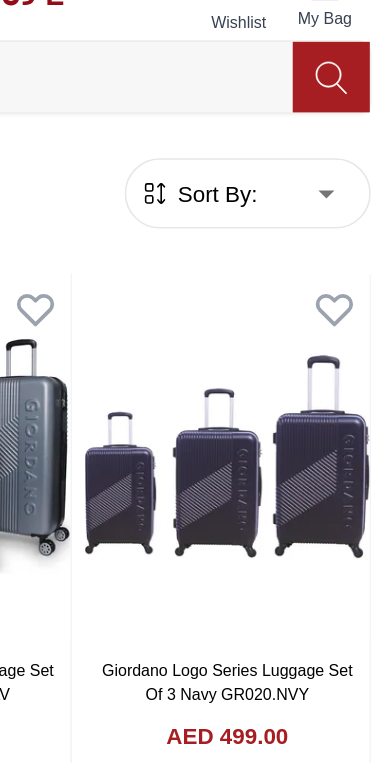 type on "*" 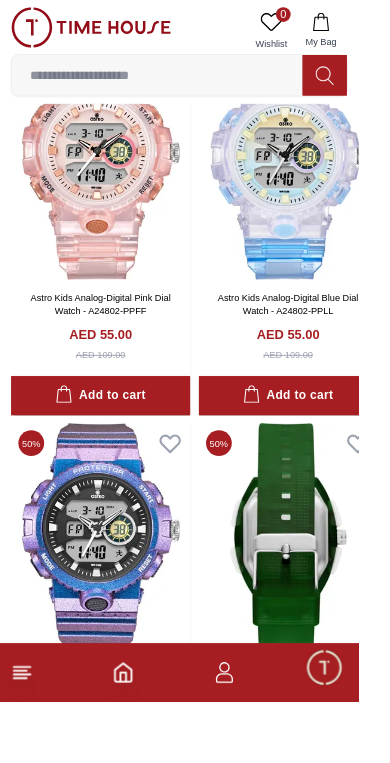 scroll, scrollTop: 9105, scrollLeft: 0, axis: vertical 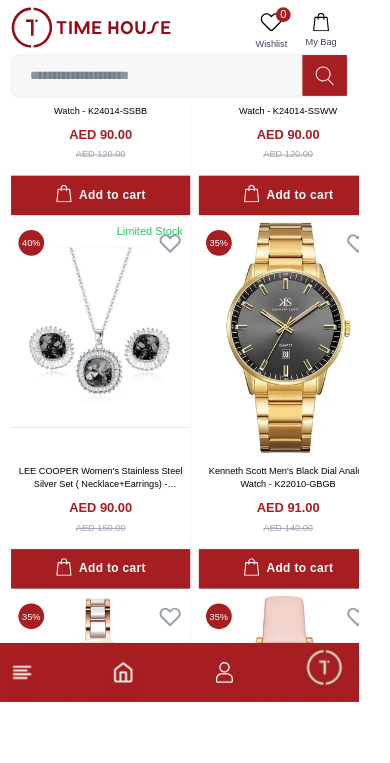 click at bounding box center (313, 367) 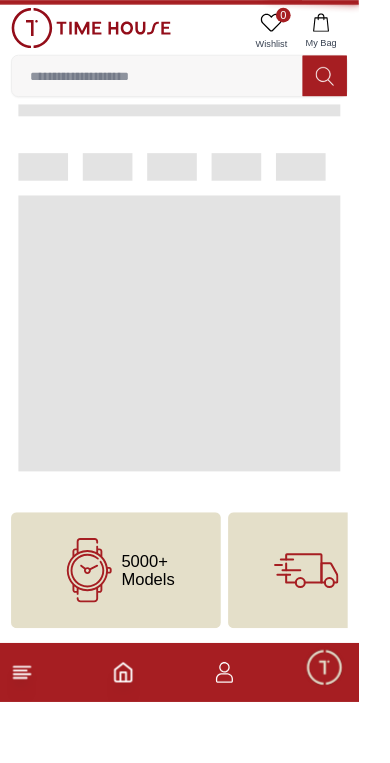 scroll, scrollTop: 0, scrollLeft: 0, axis: both 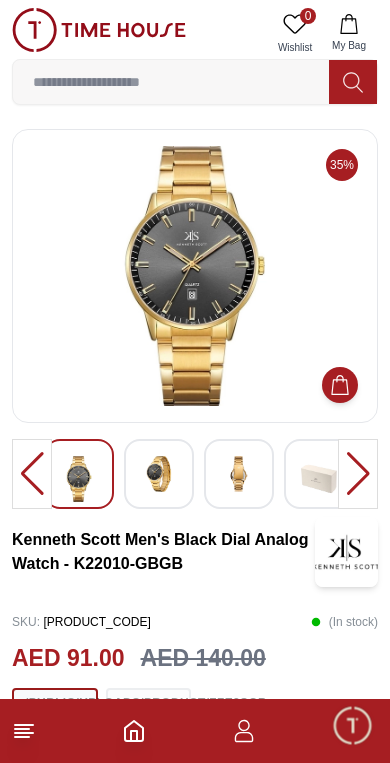 click at bounding box center [32, 474] 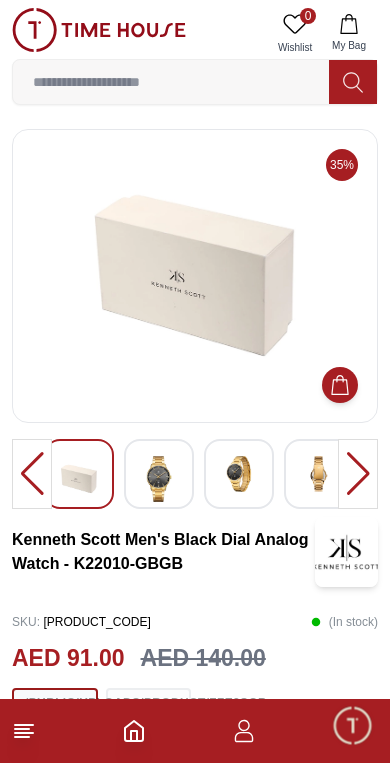 click at bounding box center (32, 474) 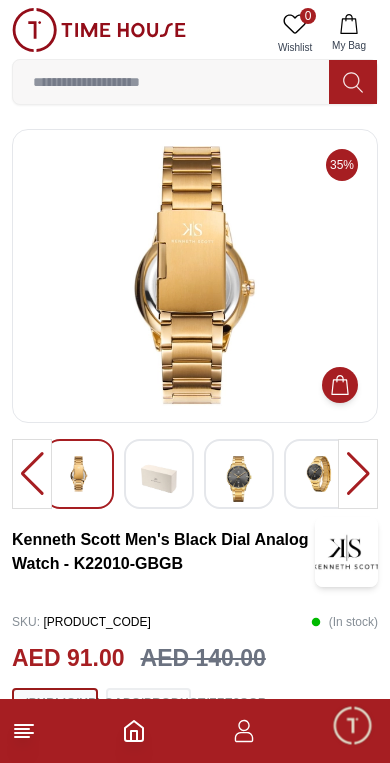 click 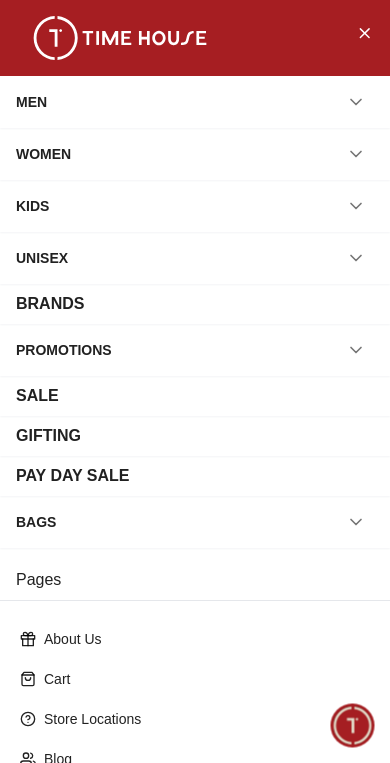 scroll, scrollTop: 0, scrollLeft: 0, axis: both 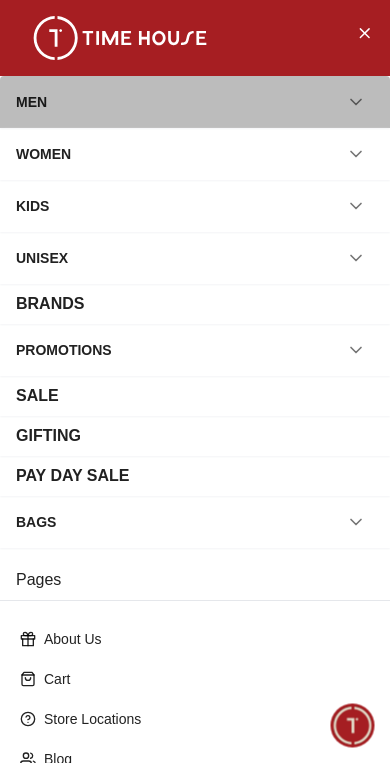 click on "MEN" at bounding box center (195, 102) 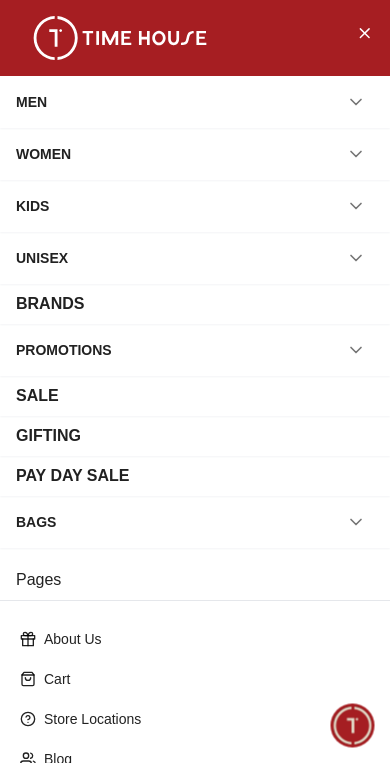scroll, scrollTop: 0, scrollLeft: 0, axis: both 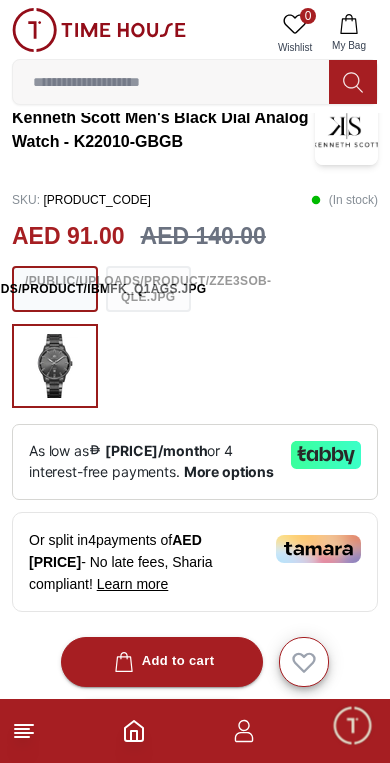 click at bounding box center (195, 731) 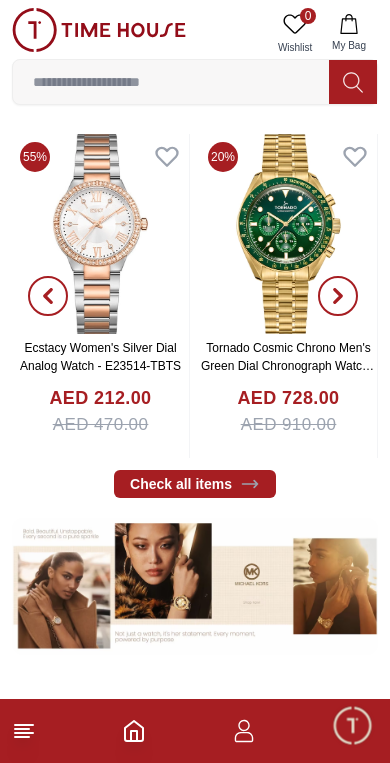 scroll, scrollTop: 0, scrollLeft: 0, axis: both 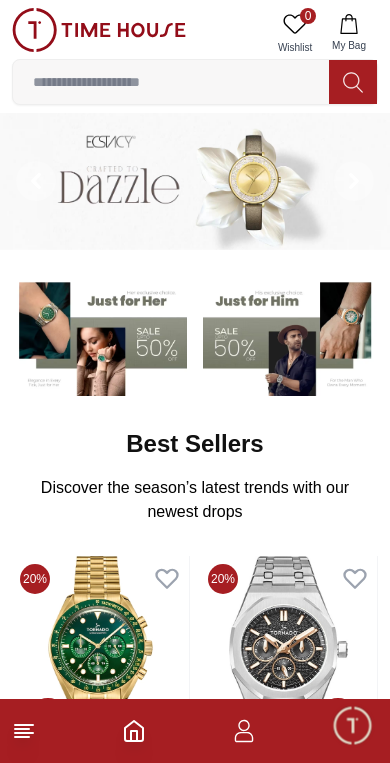 click 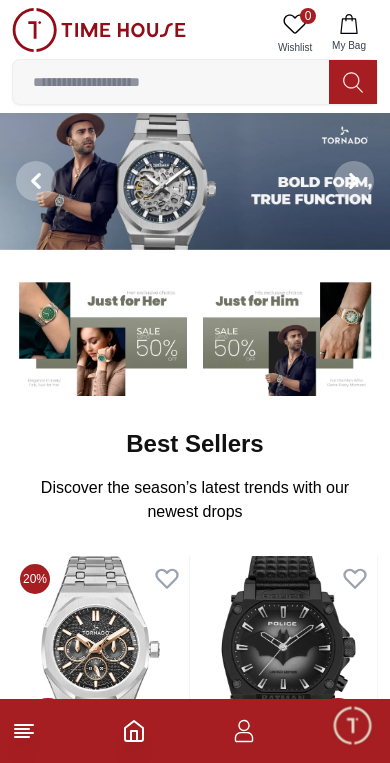 click at bounding box center [48, 718] 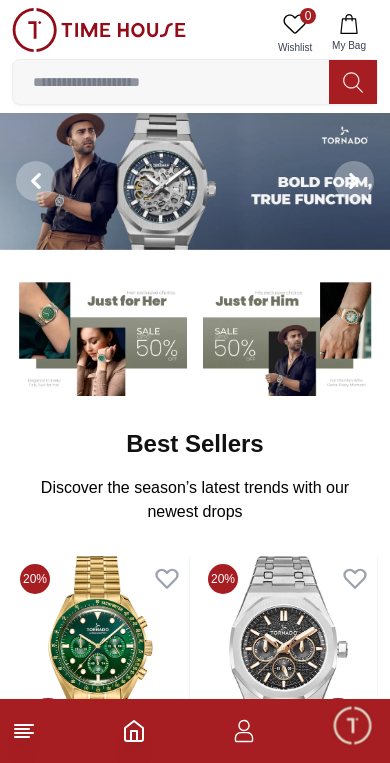 click 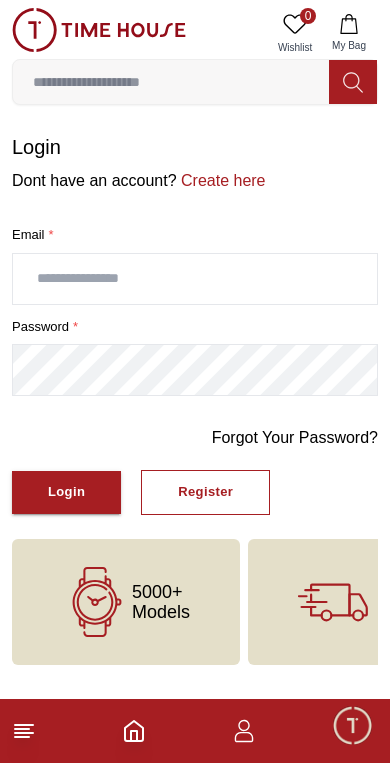 click 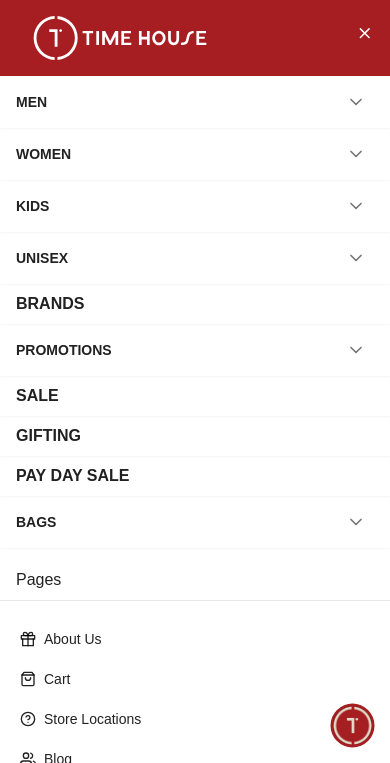click on "MEN" at bounding box center [31, 102] 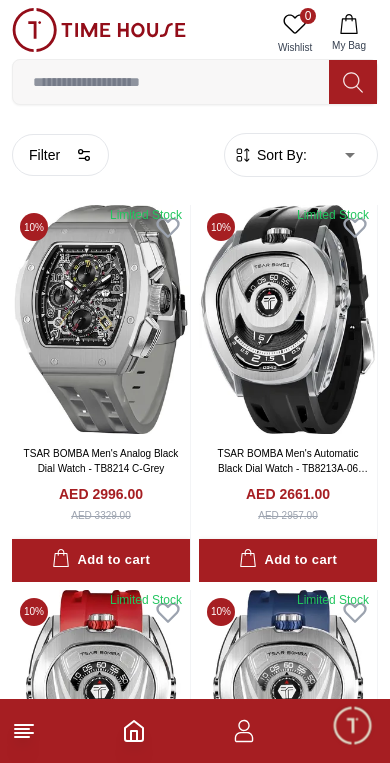 click on "100% Genuine products with International Warranty Shop From UAE | العربية |     Currency    | 0 Wishlist My Bag Trending Searches 1200 Police Casio 2100 Women Lee cooper Beverly hills Watch Seiko Beverly Top Brands Quantum Carlton Astro CITIZEN Help Our Stores My Account 0 Wishlist My Bag Home Men    Filter By Clear Brands Quantum Lee Cooper Slazenger Kenneth Scott Astro Ecstacy Tornado CASIO CITIZEN GUESS ORIENT Police Ducati CERRUTI 1881 G-Shock Lee Cooper Accessories Tsar Bomba Irus Idee Vogue Polaroid Ciga Design Color Black Green Blue Red Dark Blue Silver Silver / Black Orange Rose Gold Grey White White / Rose Gold Silver / Silver Dark Blue / Silver Silver / Gold Silver / Rose Gold Black / Black Black / Silver Black / Rose Gold Gold Yellow Brown White / Silver Light Blue Black /Rose Gold Black /Grey Black /Red Black /Black Black / Rose Gold / Black Rose Gold / Black Rose Gold / Black / Black Pink Green /Silver Purple Silver Silver Silver / Blue Green / Green Blue / Black Blue / Blue 10" at bounding box center (195, 2123) 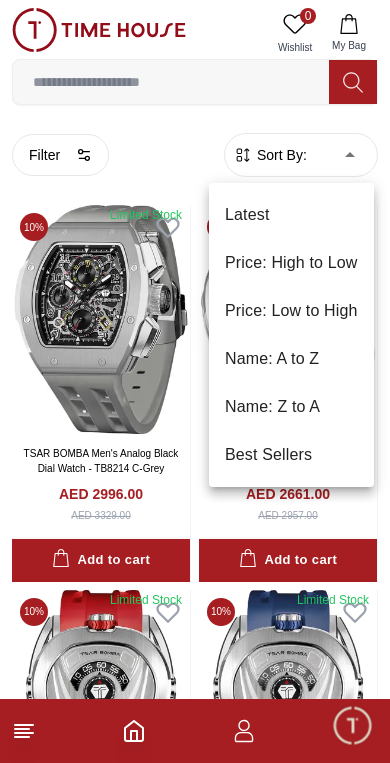 click on "Price: Low to High" at bounding box center (291, 311) 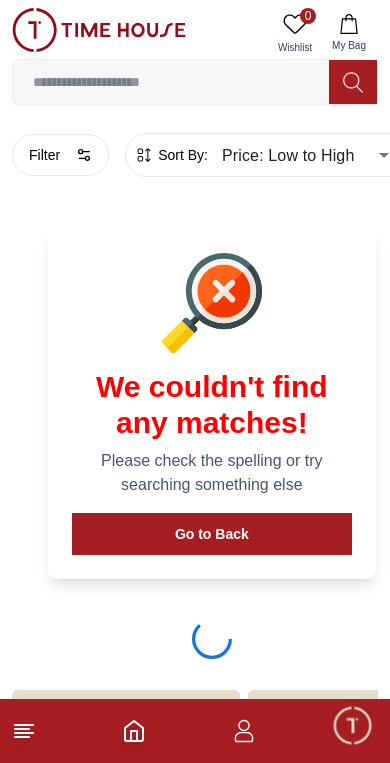 type on "*" 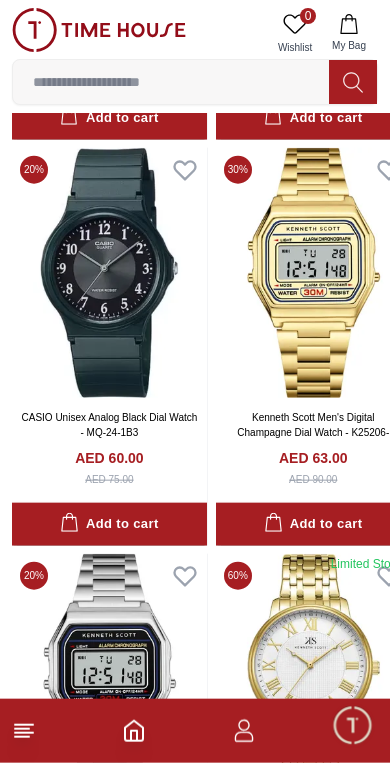 scroll, scrollTop: 9811, scrollLeft: 0, axis: vertical 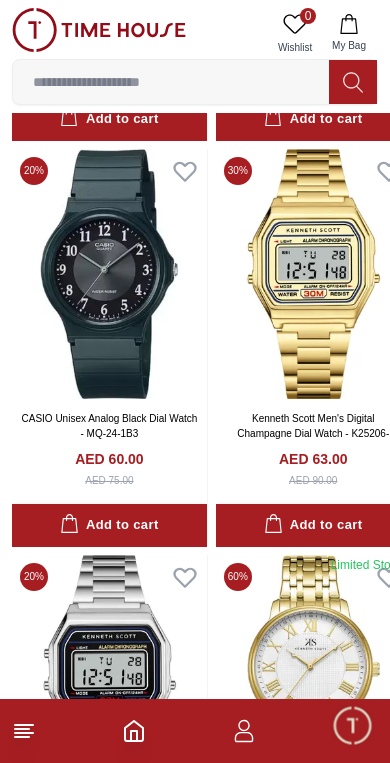click at bounding box center [313, 274] 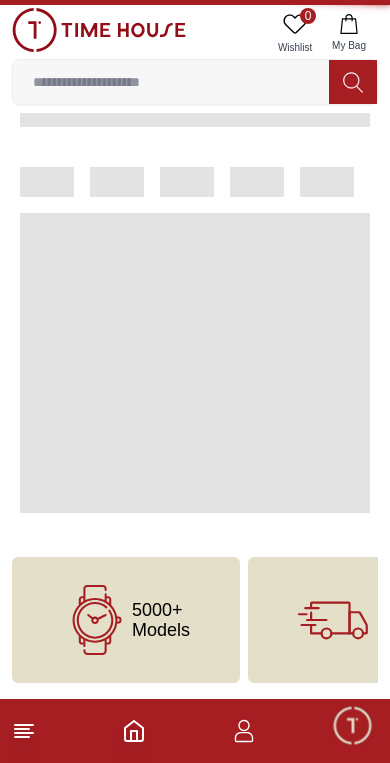 scroll, scrollTop: 0, scrollLeft: 0, axis: both 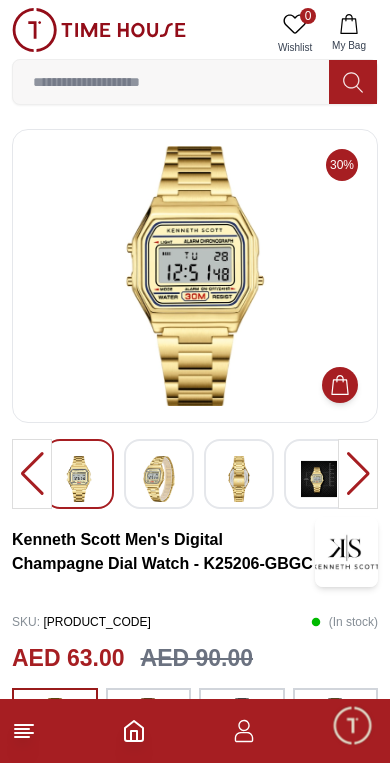click at bounding box center [32, 474] 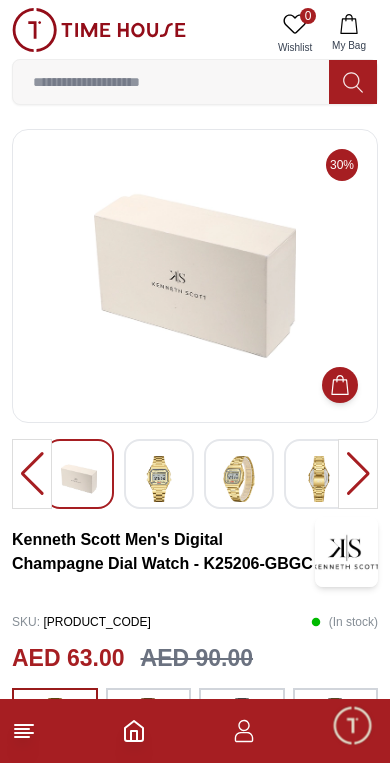 click 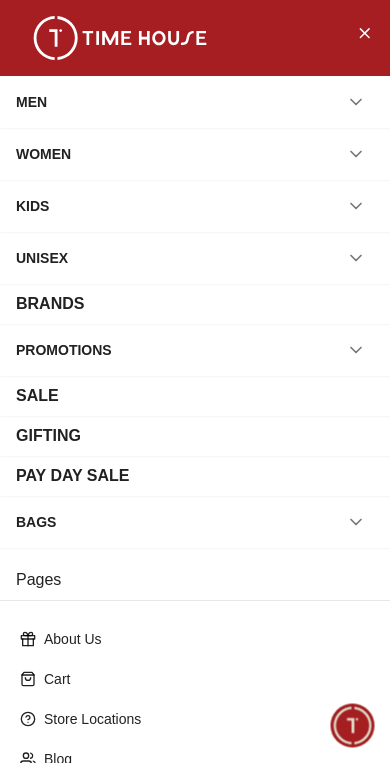 click at bounding box center [120, 38] 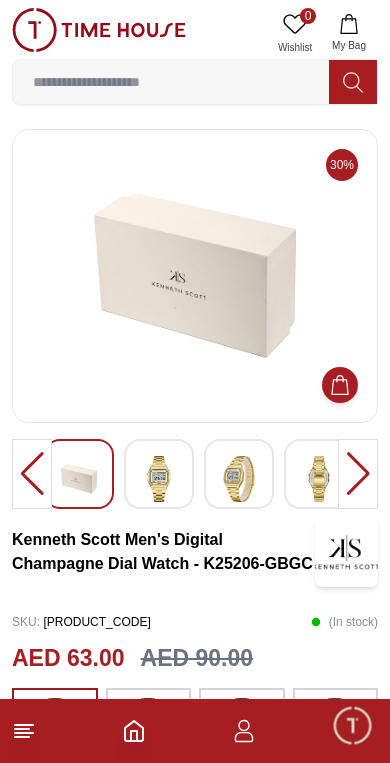 click on "My Bag" at bounding box center (349, 33) 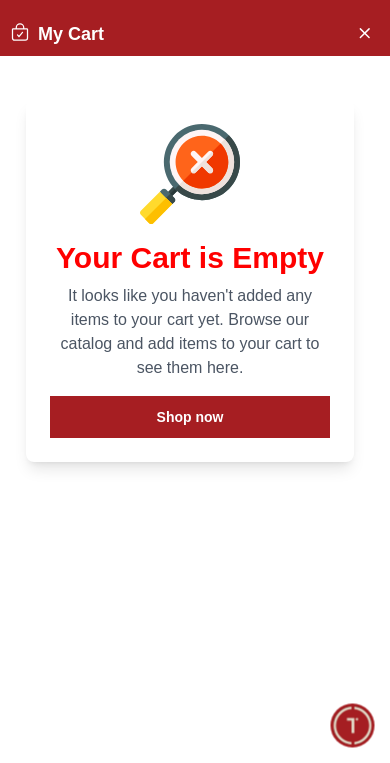 click 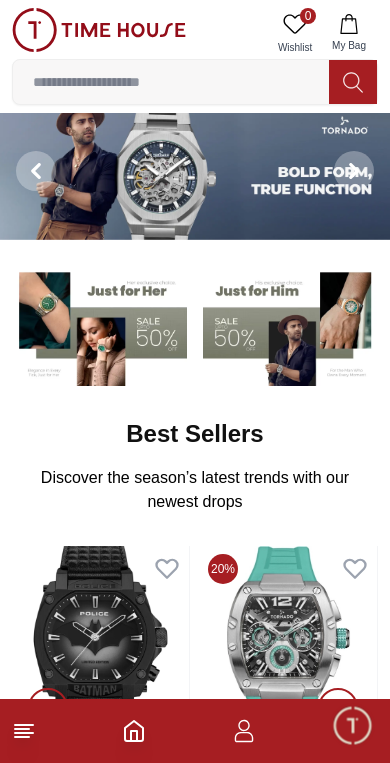 scroll, scrollTop: 0, scrollLeft: 0, axis: both 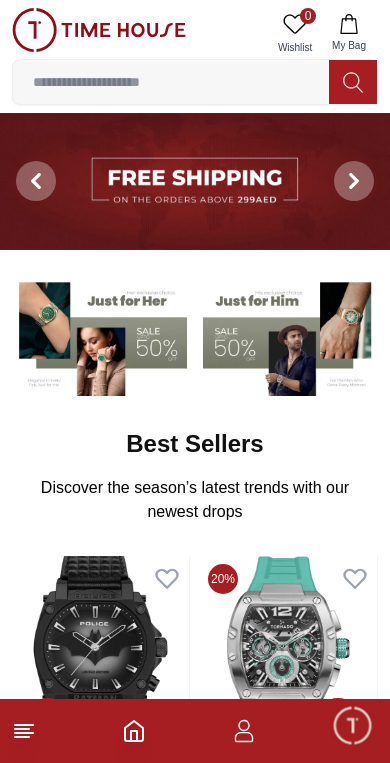 click on "My Bag" at bounding box center (349, 33) 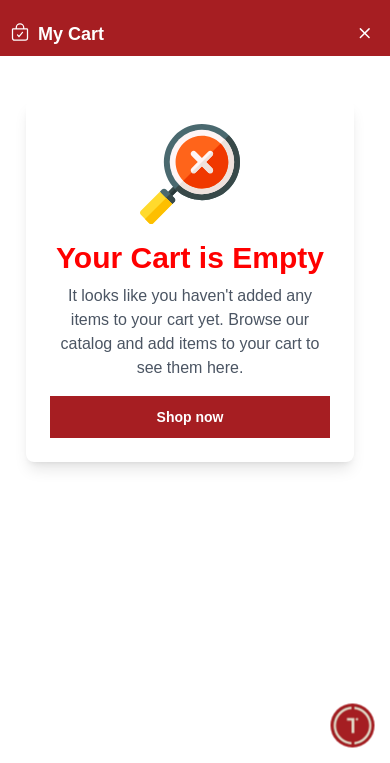 click 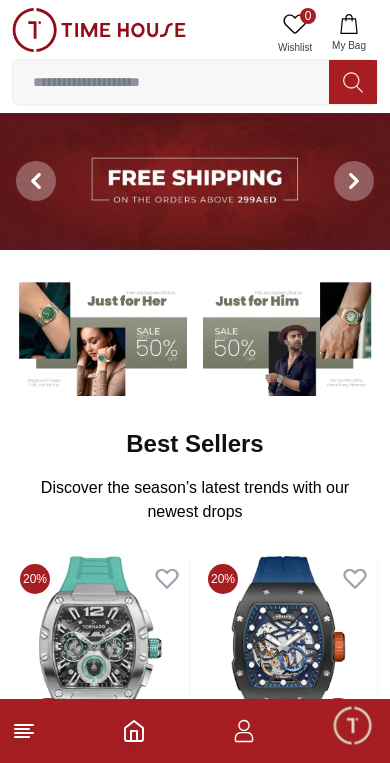 click 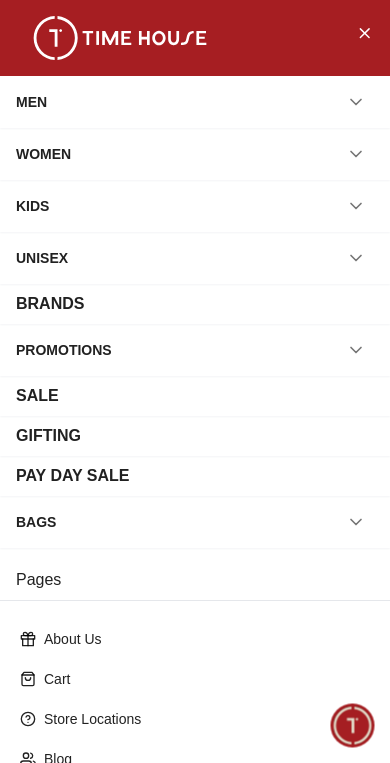 click on "MEN" at bounding box center [195, 102] 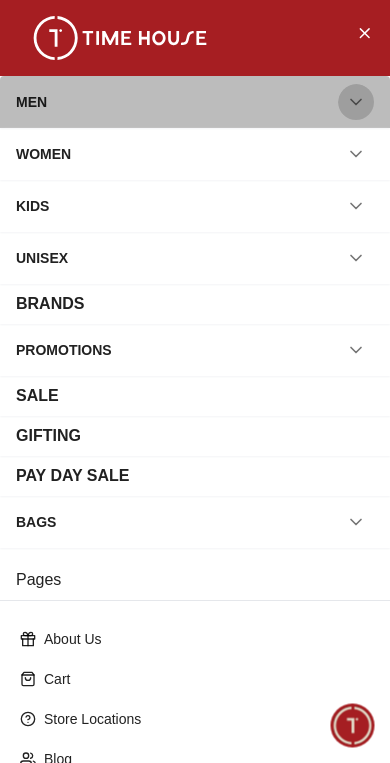 click 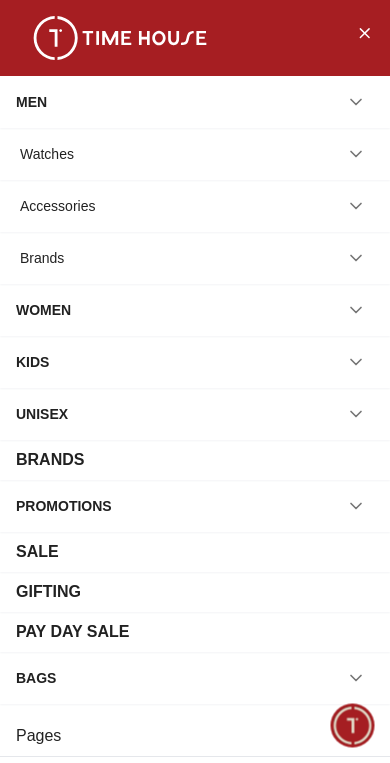 click on "Watches" at bounding box center (195, 154) 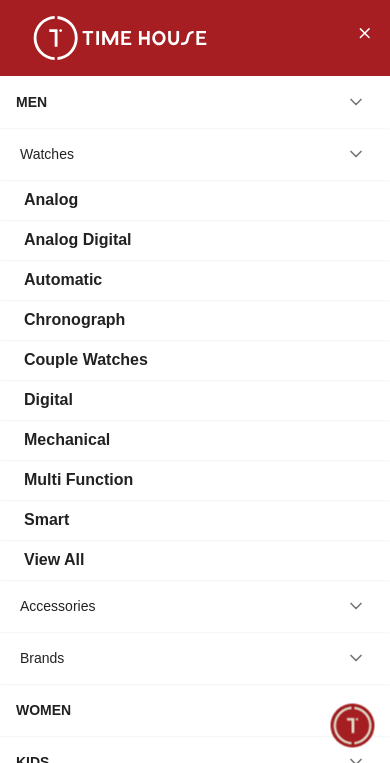 click on "Analog Digital" at bounding box center (195, 240) 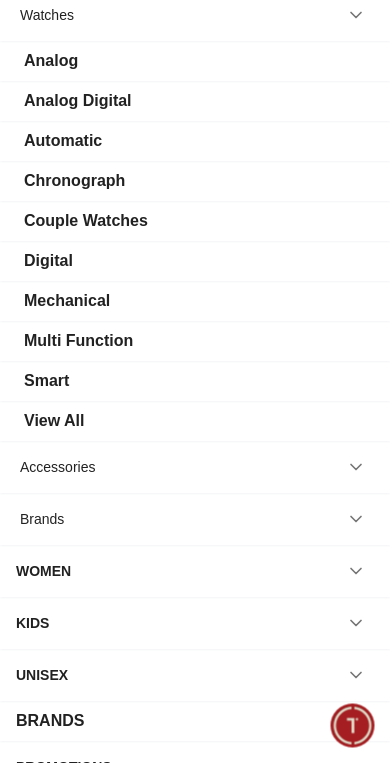 scroll, scrollTop: 138, scrollLeft: 0, axis: vertical 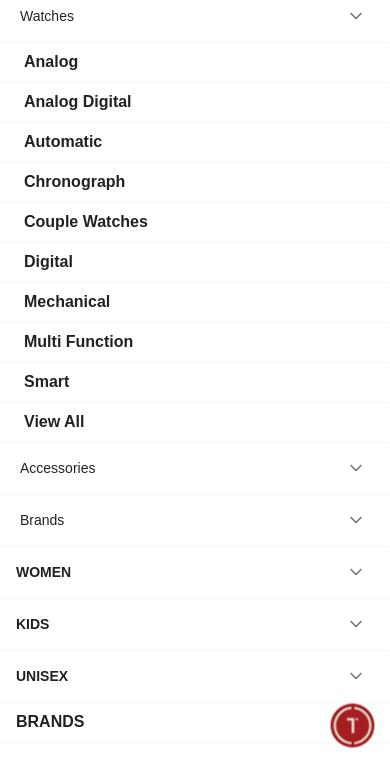 click on "Couple Watches" at bounding box center [195, 222] 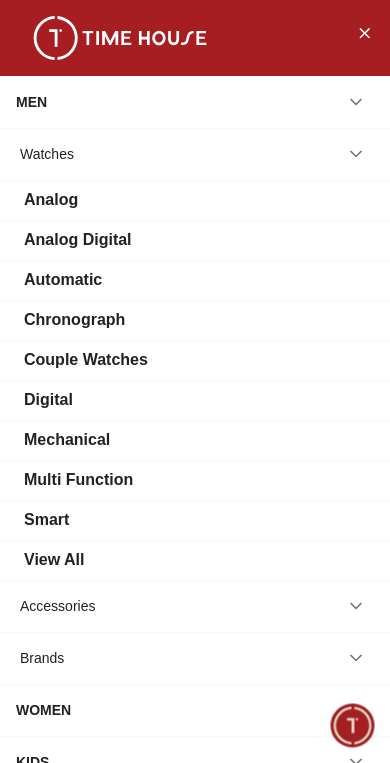 scroll, scrollTop: 0, scrollLeft: 0, axis: both 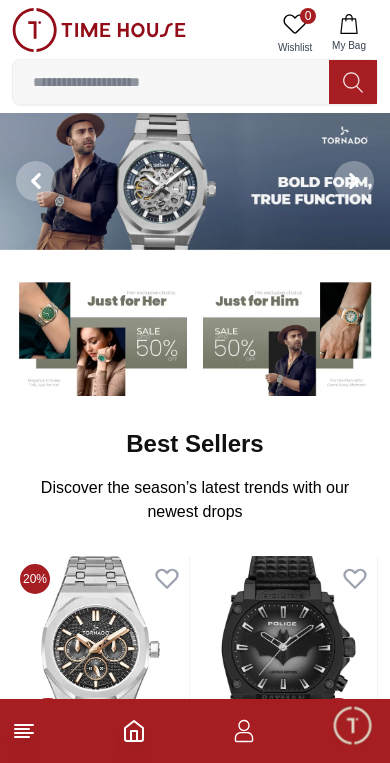 click 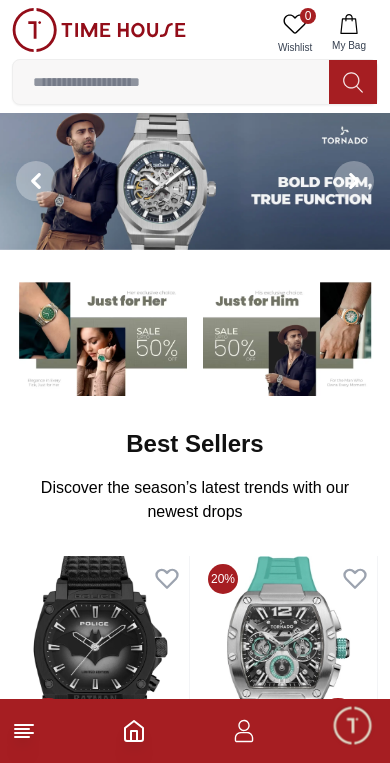 click 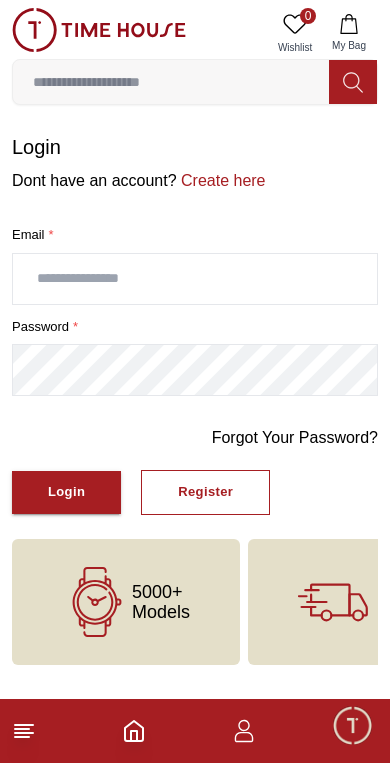 click at bounding box center [352, 725] 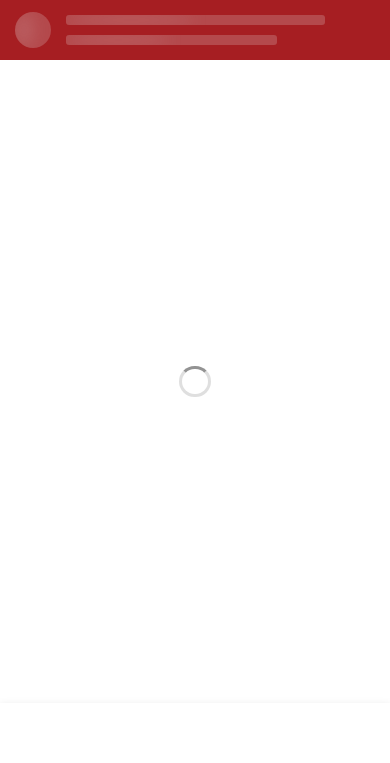 scroll, scrollTop: 0, scrollLeft: 0, axis: both 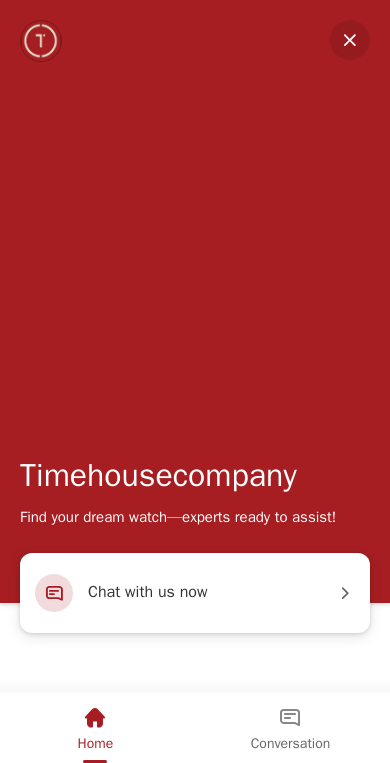 click on "Home" at bounding box center (96, 744) 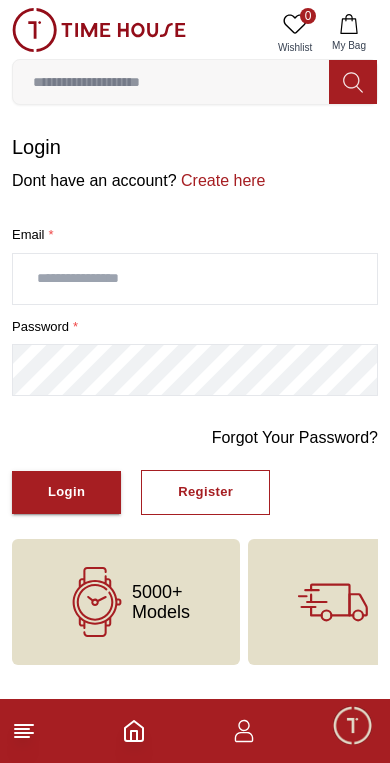 click 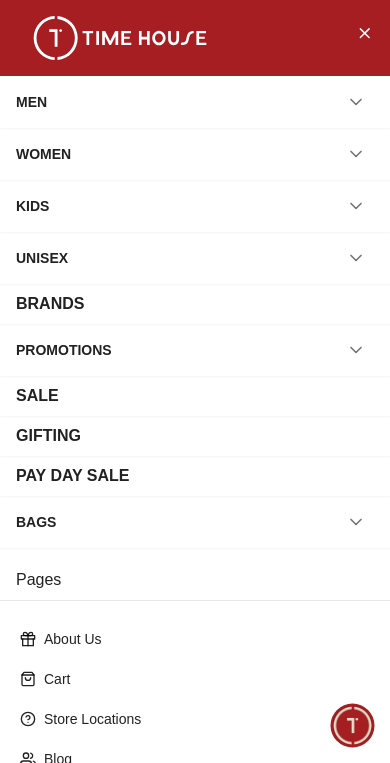 click on "PAY DAY SALE" at bounding box center (195, 476) 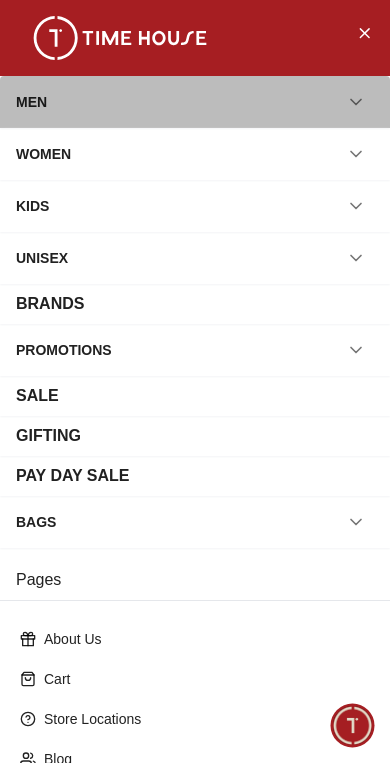 click on "MEN" at bounding box center (195, 102) 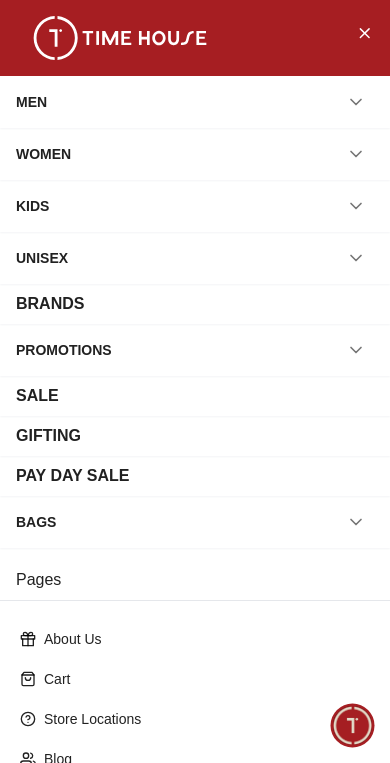 click 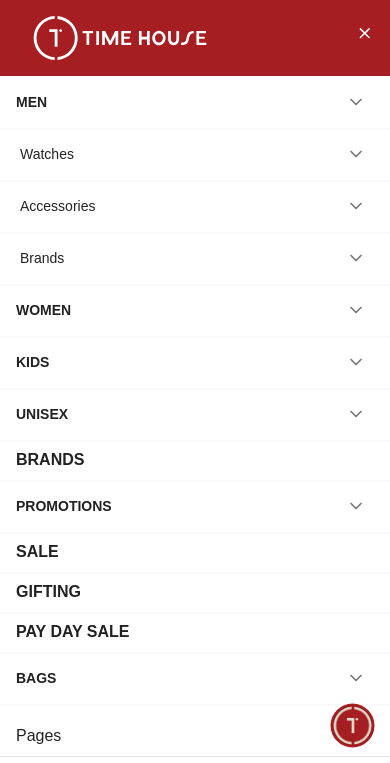 click on "MEN" at bounding box center [195, 102] 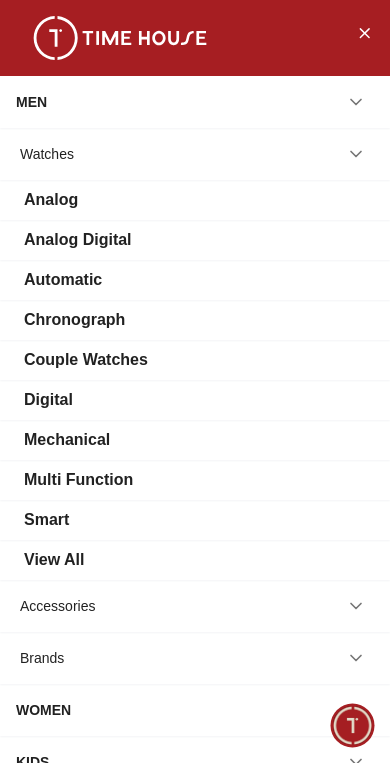 click on "Analog Digital" at bounding box center [195, 240] 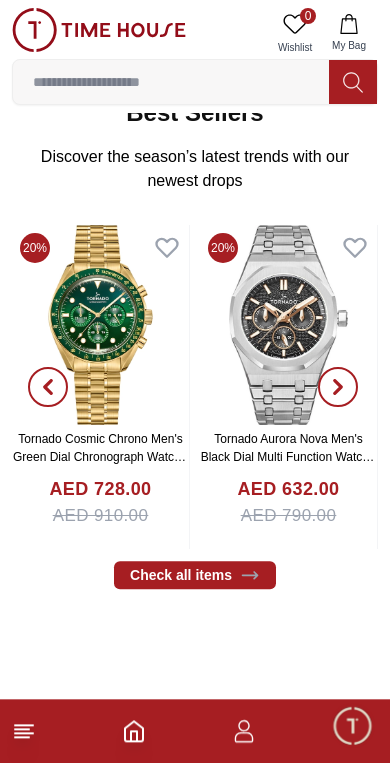 scroll, scrollTop: 331, scrollLeft: 0, axis: vertical 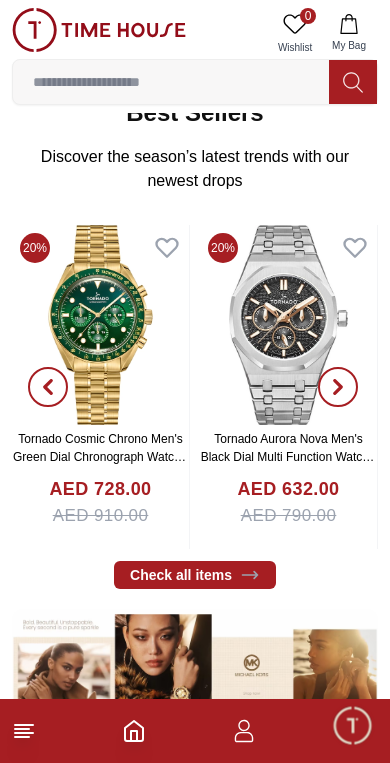 click 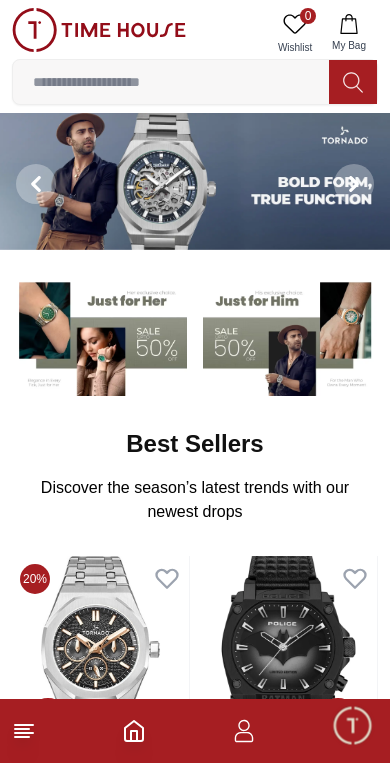 click 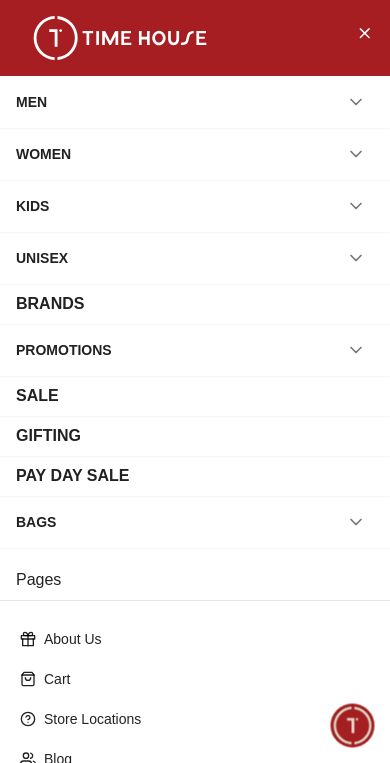 scroll, scrollTop: 0, scrollLeft: 0, axis: both 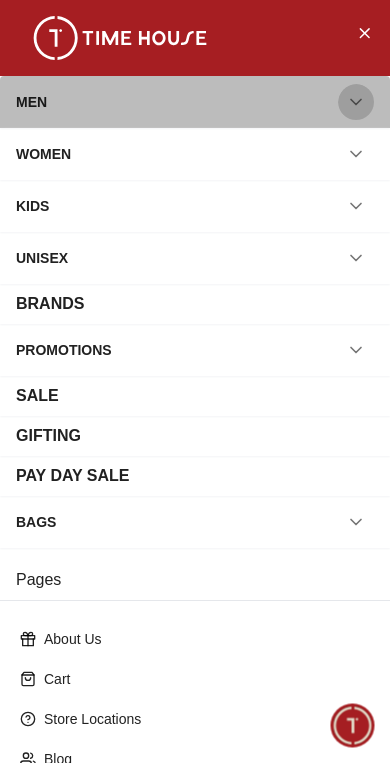 click at bounding box center [356, 102] 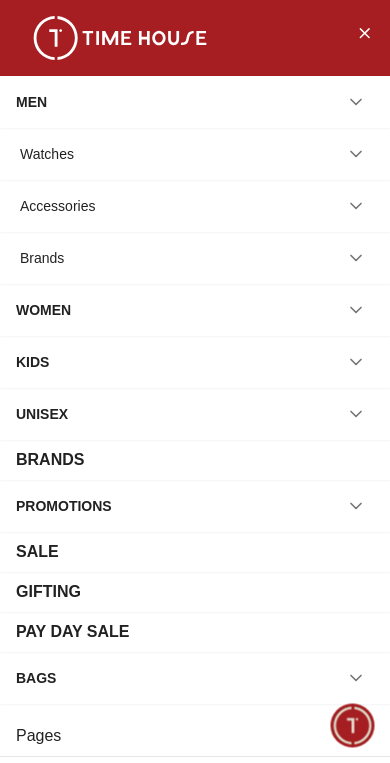 click on "Watches" at bounding box center (195, 154) 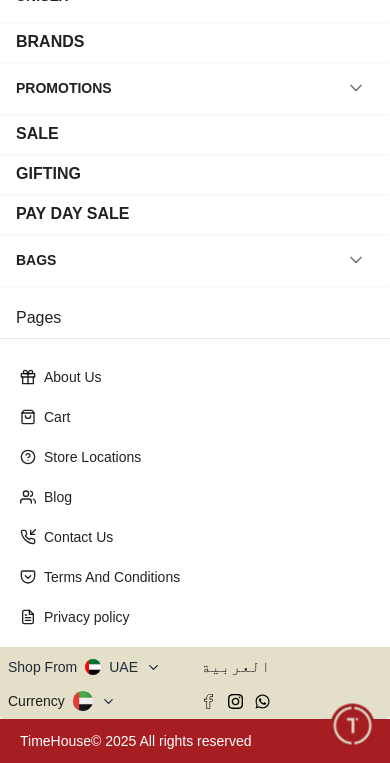 scroll, scrollTop: 418, scrollLeft: 0, axis: vertical 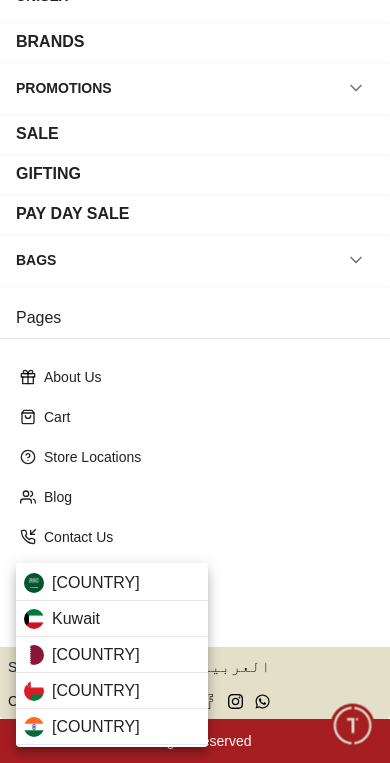 click on "Saudi Arabia" at bounding box center [112, 583] 